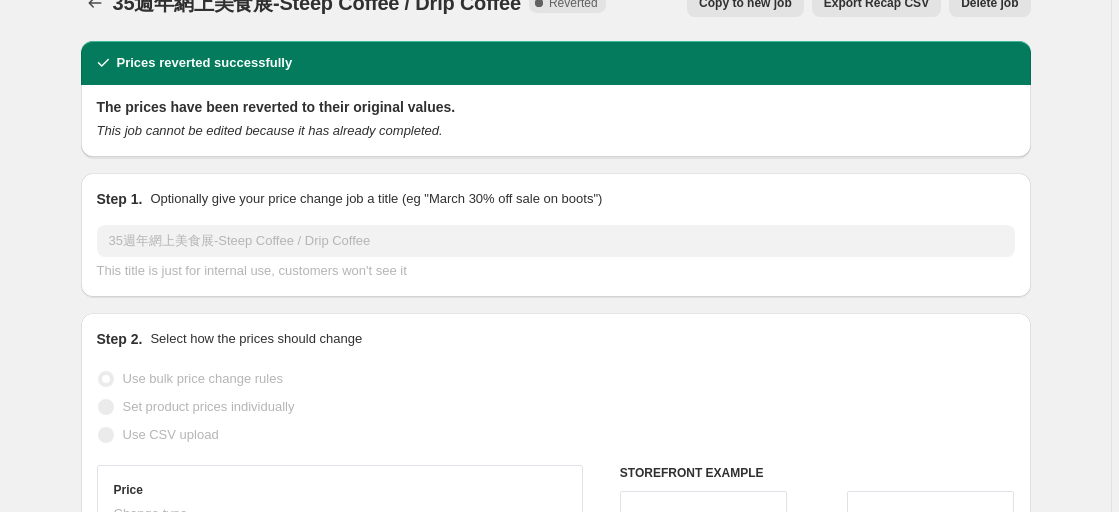scroll, scrollTop: 0, scrollLeft: 0, axis: both 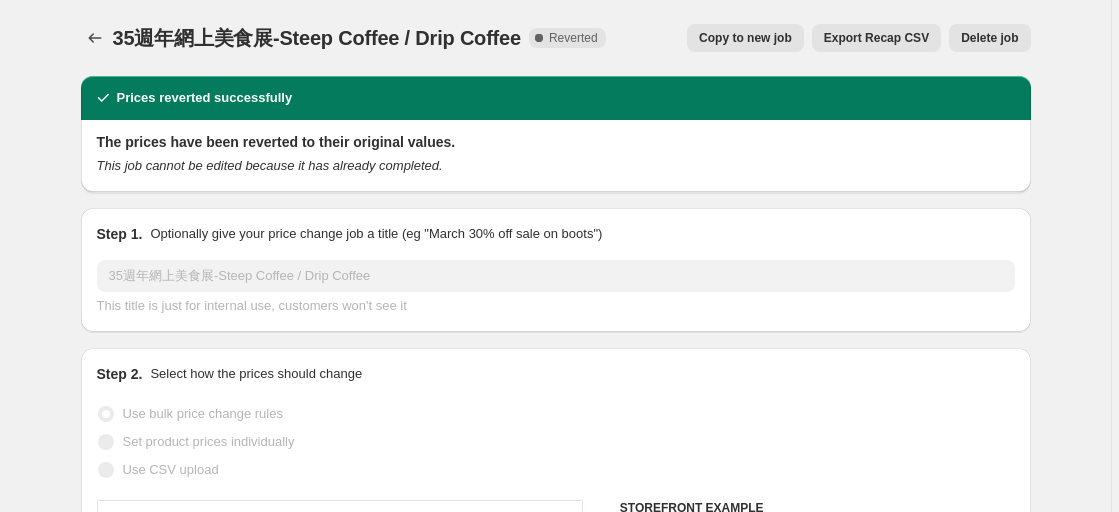 click on "Copy to new job" at bounding box center (745, 38) 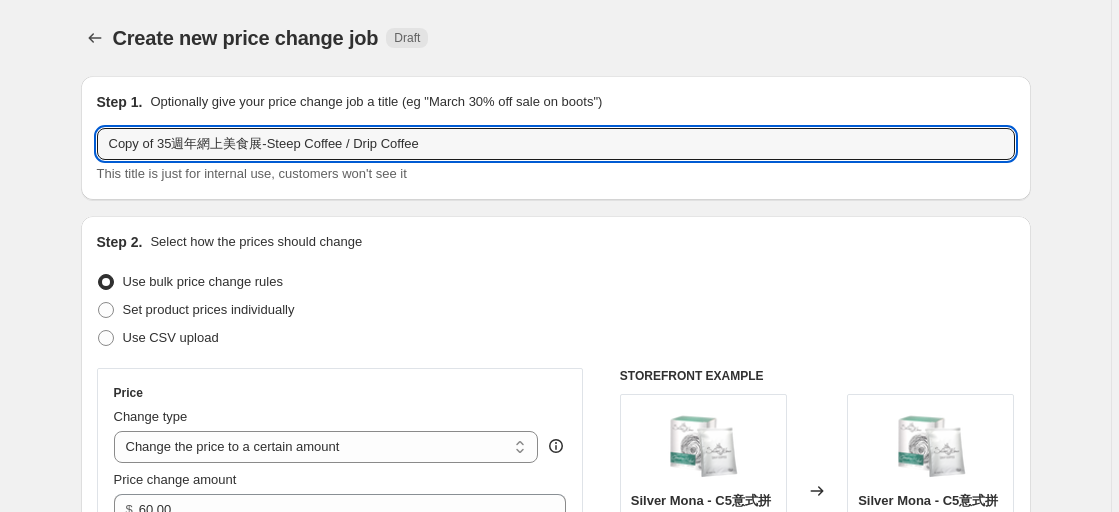 drag, startPoint x: 160, startPoint y: 145, endPoint x: -56, endPoint y: 124, distance: 217.01843 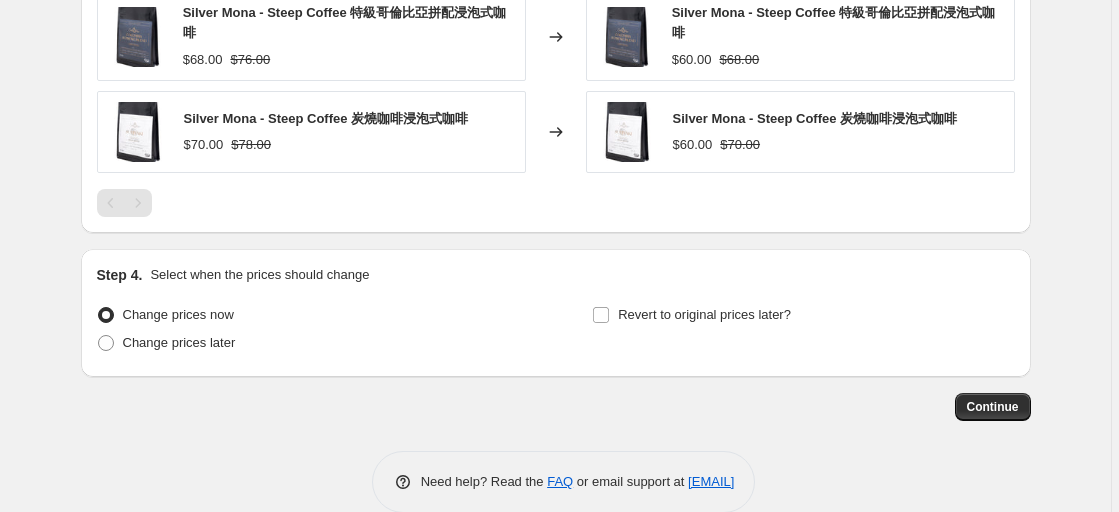 scroll, scrollTop: 1290, scrollLeft: 0, axis: vertical 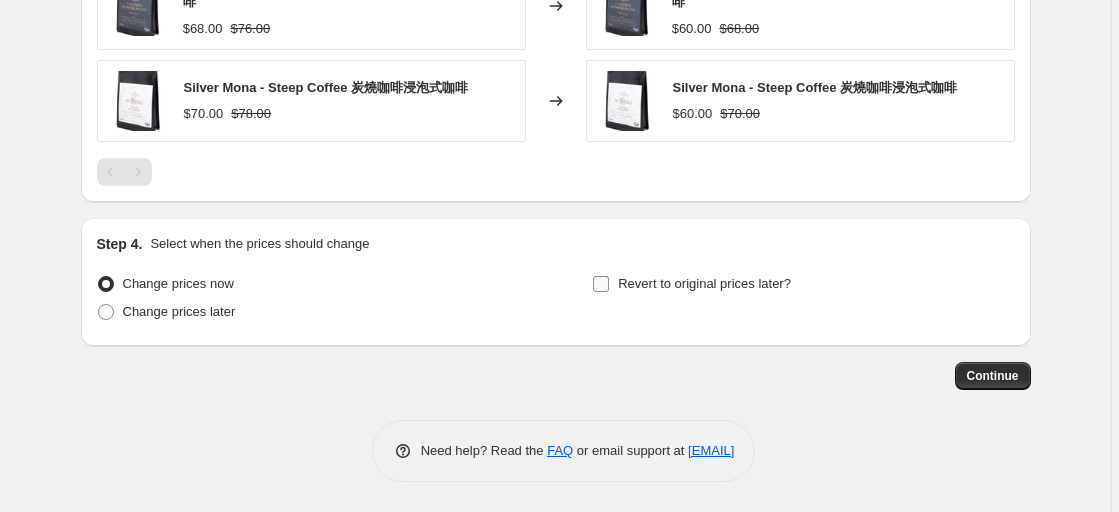 type on "35週年網上美食展-Steep Coffee / Drip Coffee" 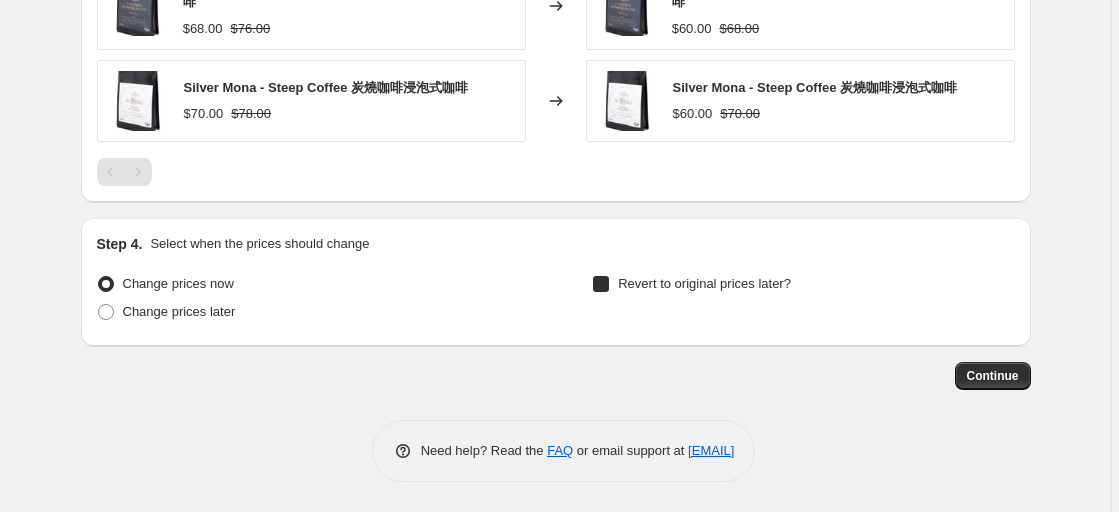 checkbox on "true" 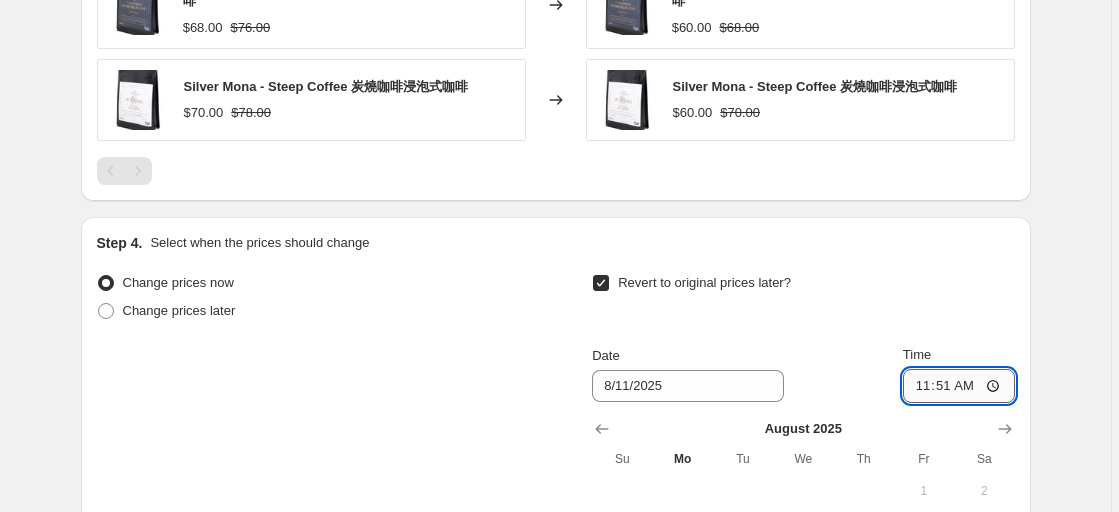 click on "11:51" at bounding box center (959, 386) 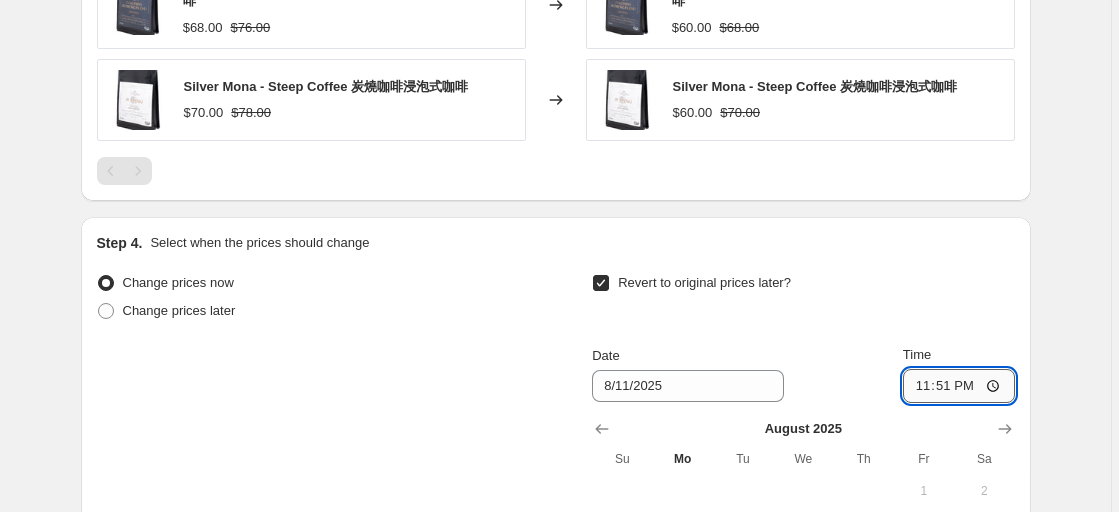 click on "23:51" at bounding box center [959, 386] 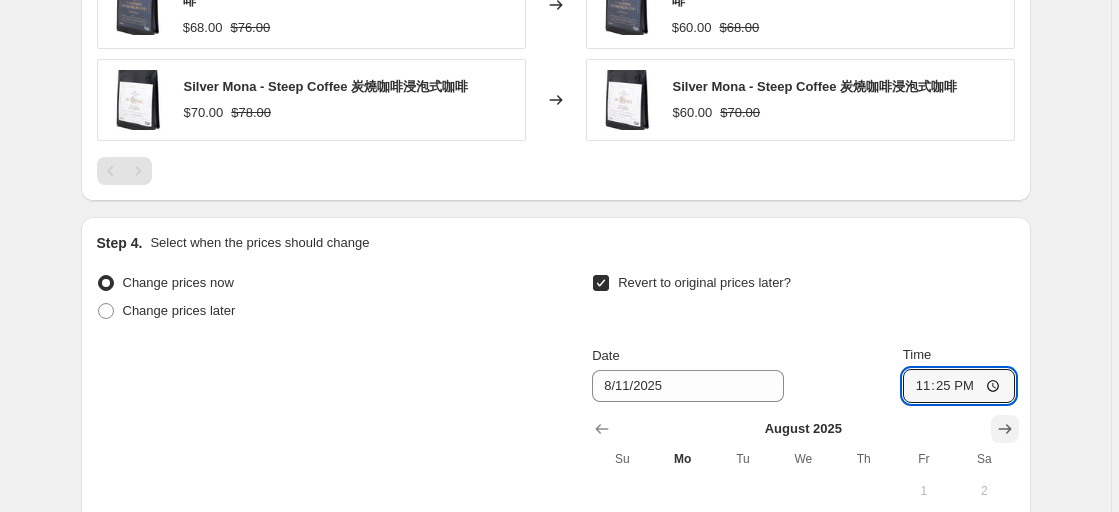 type on "23:59" 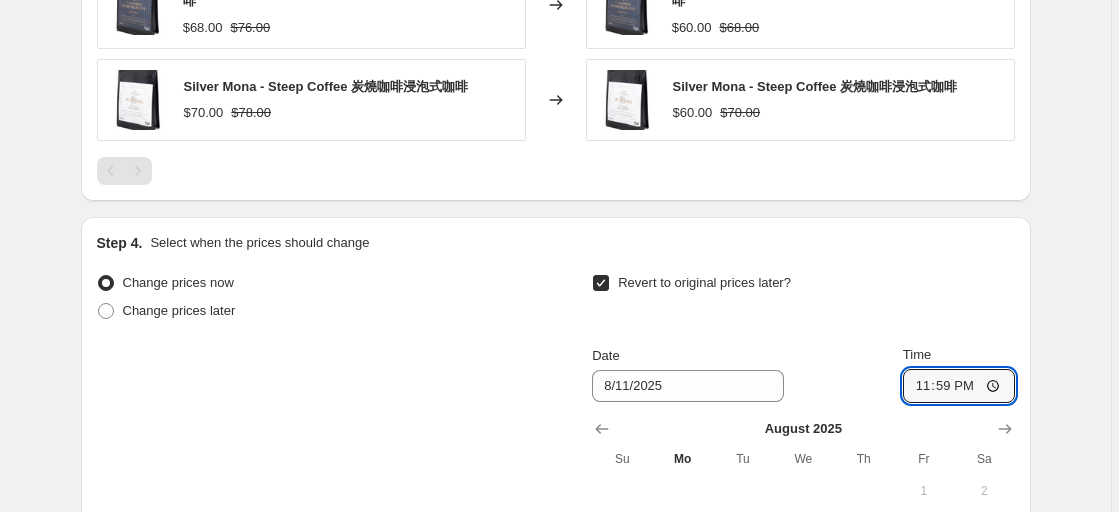 click on "Create new price change job. This page is ready Create new price change job Draft Step 1. Optionally give your price change job a title (eg "March 30% off sale on boots") 35週年網上美食展-Steep Coffee / Drip Coffee This title is just for internal use, customers won't see it Step 2. Select how the prices should change Use bulk price change rules Set product prices individually Use CSV upload Price Change type Change the price to a certain amount Change the price by a certain amount Change the price by a certain percentage Change the price to the current compare at price (price before sale) Change the price by a certain amount relative to the compare at price Change the price by a certain percentage relative to the compare at price Don't change the price Change the price by a certain percentage relative to the cost per item Change price to certain cost margin Change the price to a certain amount Price change amount $ 60.00 Compare at price What's the compare at price? Change type STOREFRONT EXAMPLE 4" at bounding box center (555, -203) 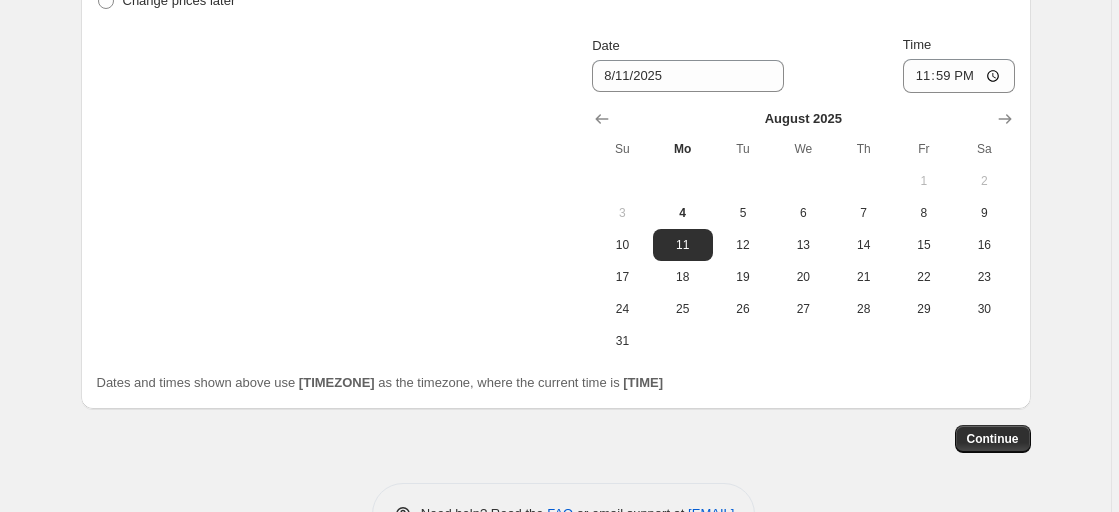 scroll, scrollTop: 1664, scrollLeft: 0, axis: vertical 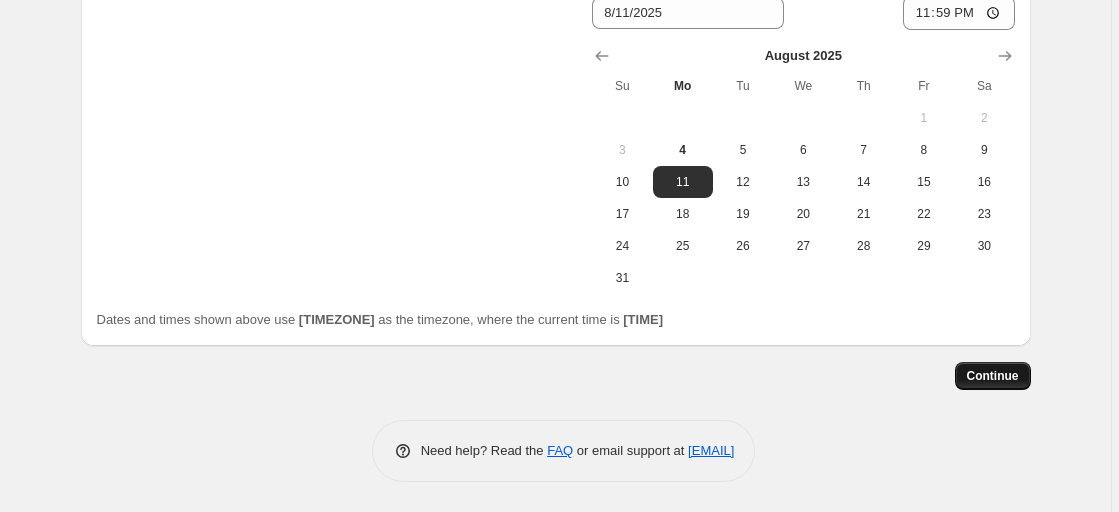 click on "Continue" at bounding box center [993, 376] 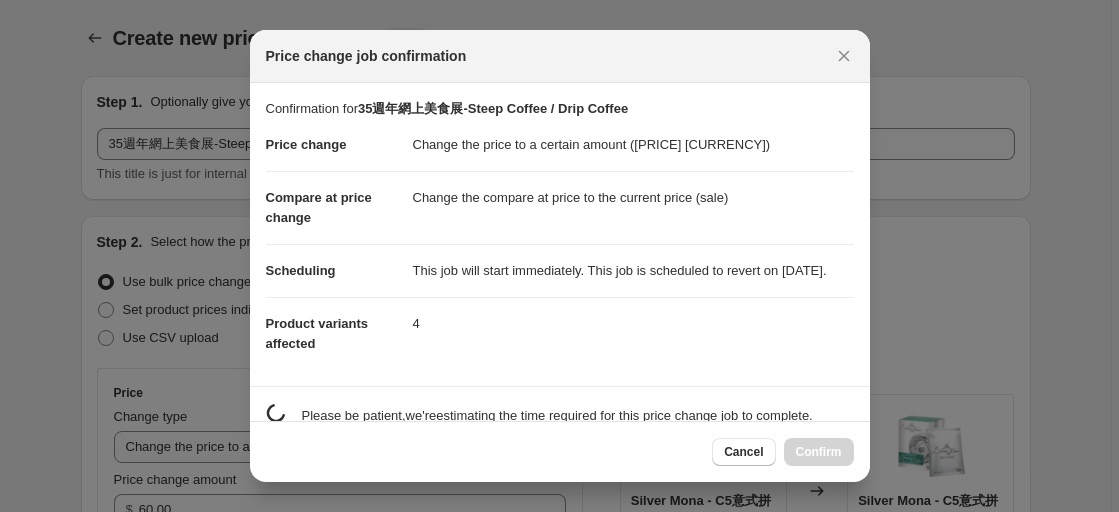 scroll, scrollTop: 0, scrollLeft: 0, axis: both 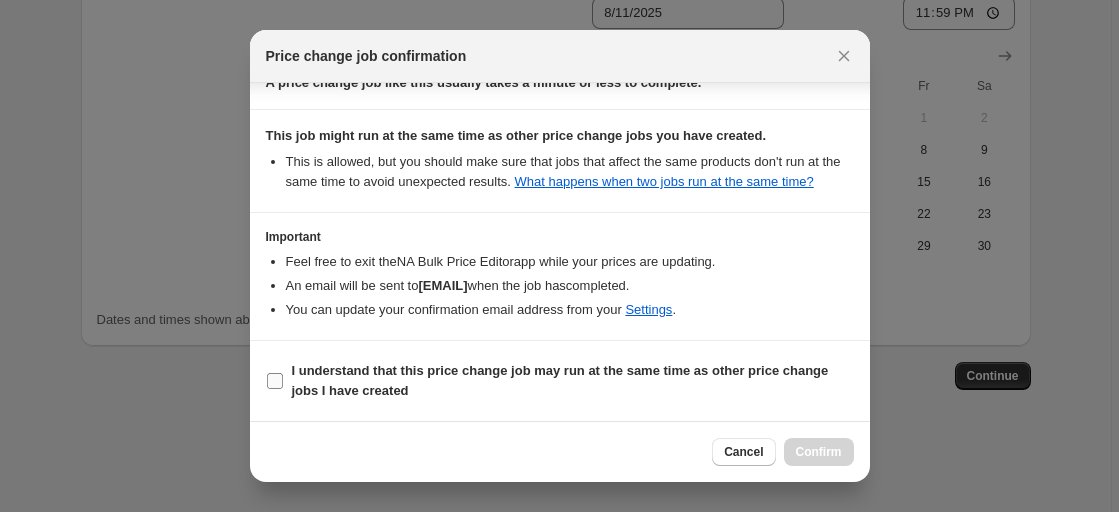 click on "I understand that this price change job may run at the same time as other price change jobs I have created" at bounding box center (573, 381) 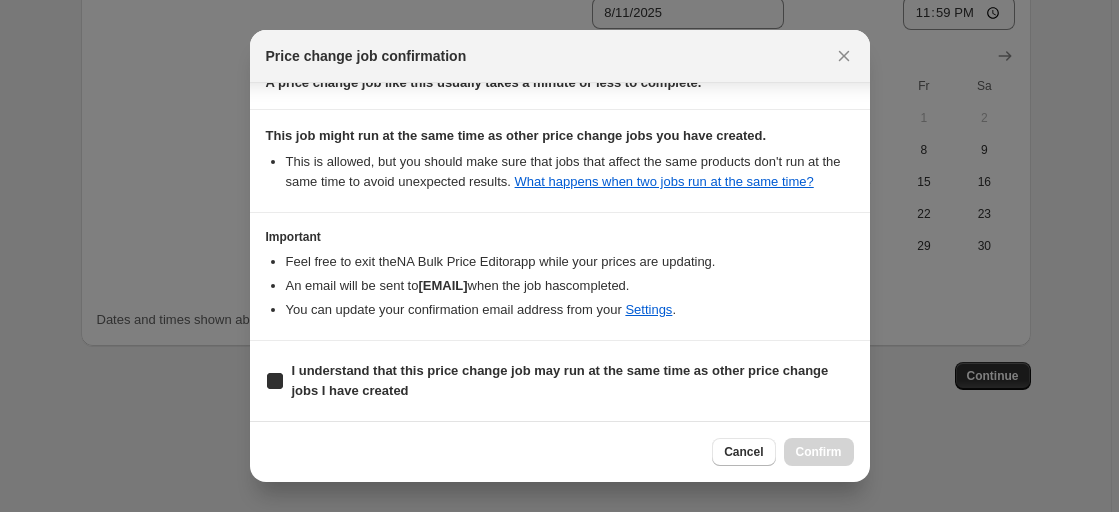 checkbox on "true" 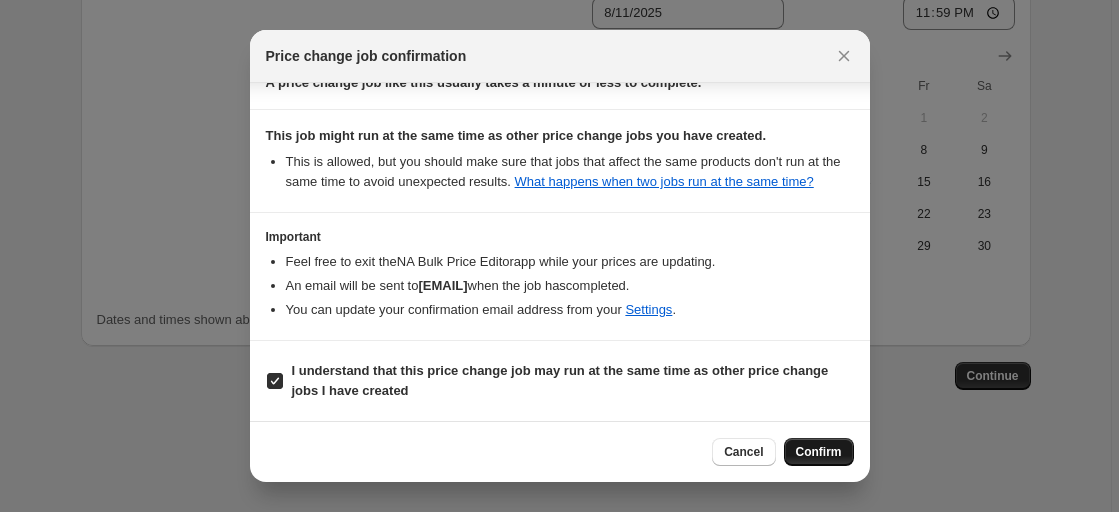 click on "Confirm" at bounding box center [819, 452] 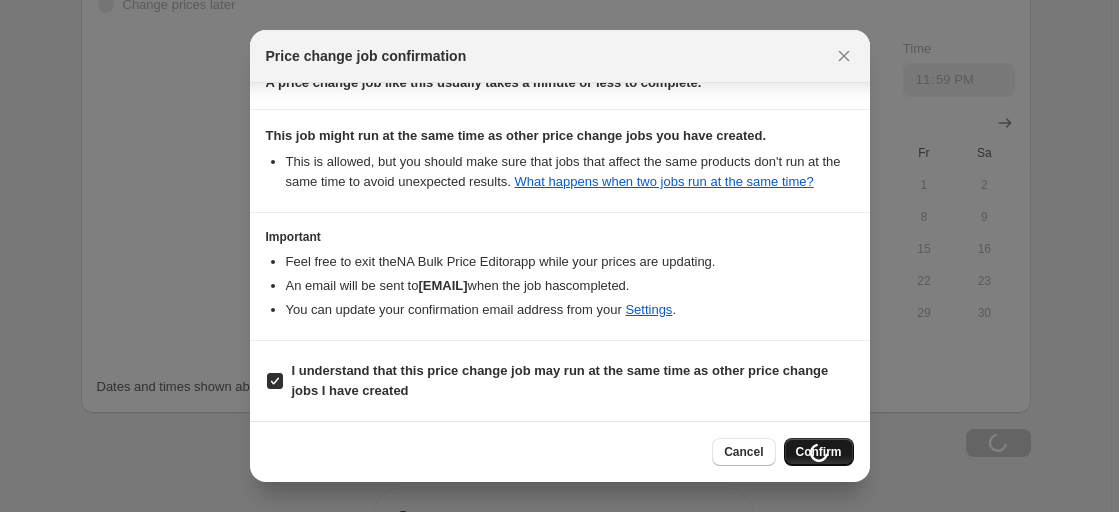 scroll, scrollTop: 1732, scrollLeft: 0, axis: vertical 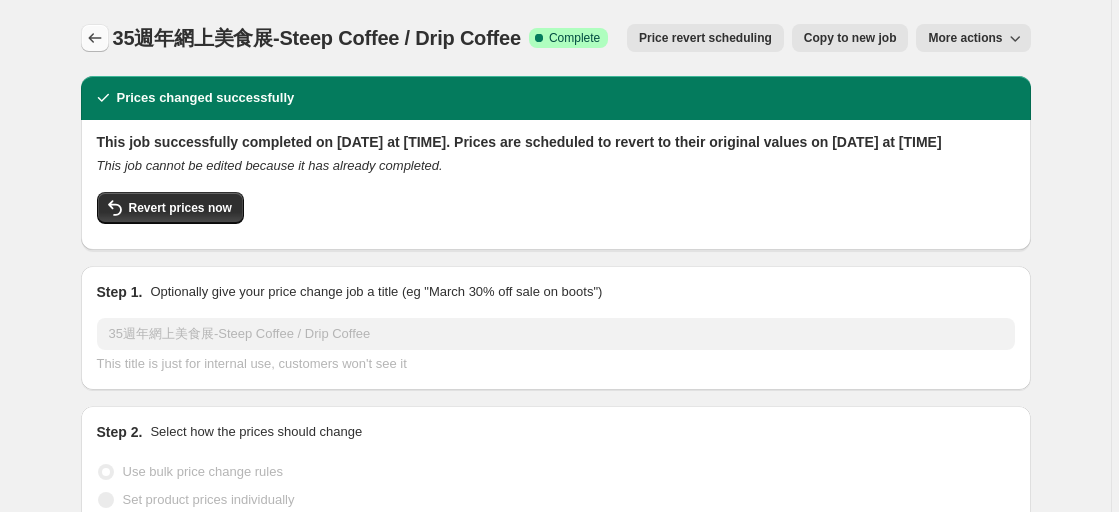 click at bounding box center [95, 38] 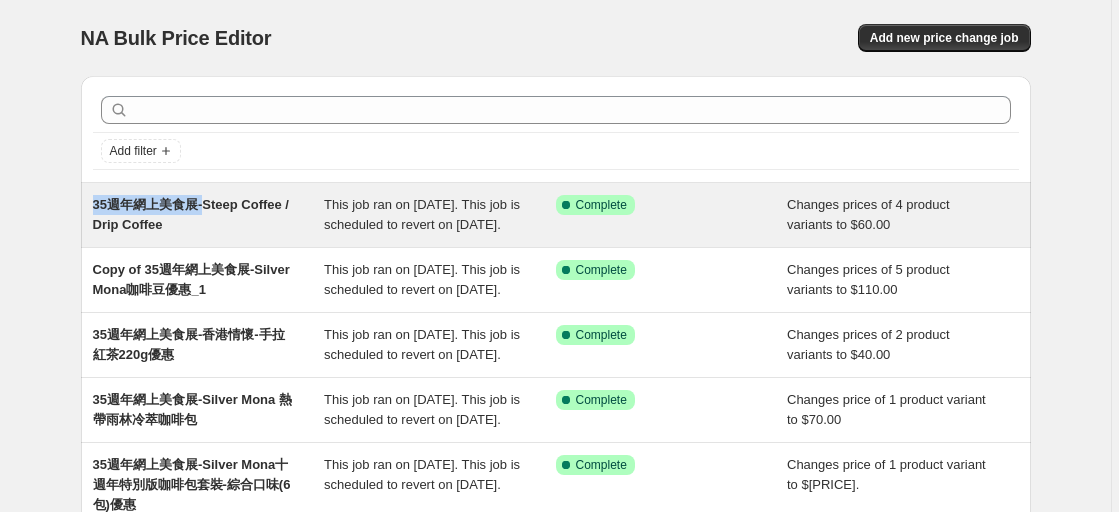 drag, startPoint x: 54, startPoint y: 198, endPoint x: 206, endPoint y: 208, distance: 152.3286 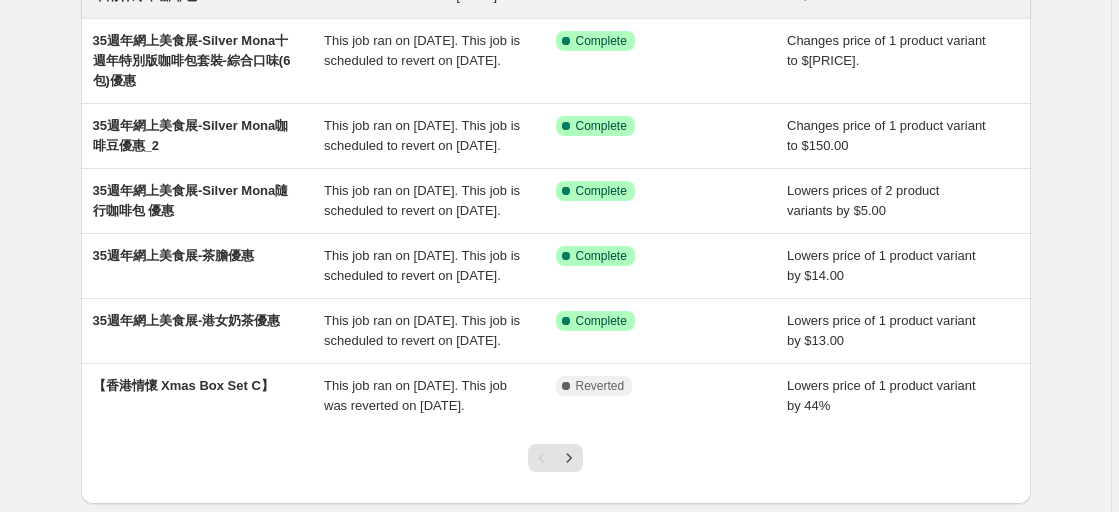 scroll, scrollTop: 700, scrollLeft: 0, axis: vertical 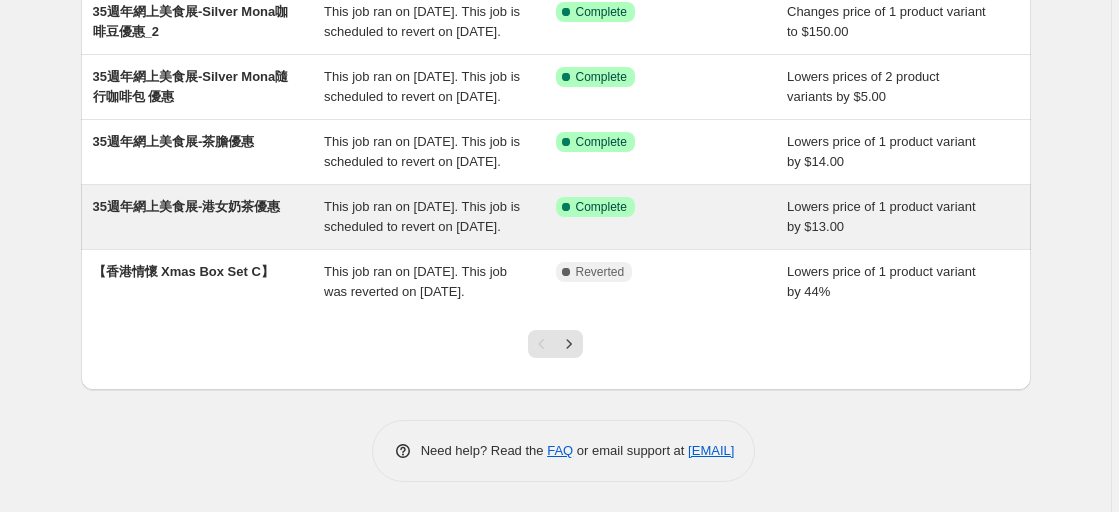 click on "35週年網上美食展-港女奶茶優惠 This job ran on [DATE] [TIME]. This job is scheduled to revert on [DATE]. Success Complete Complete Lowers price of 1 product variant by $13.00" at bounding box center [556, 217] 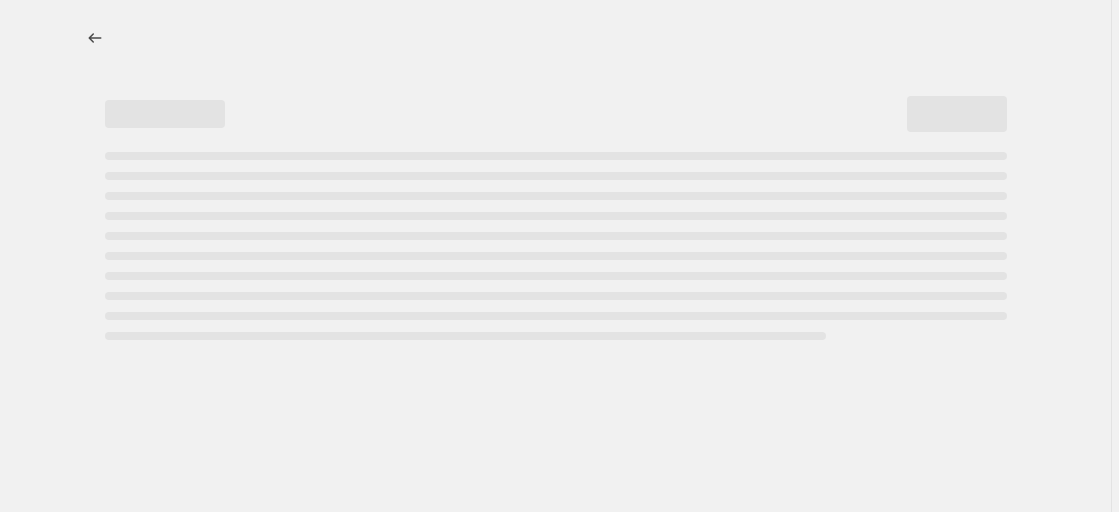 scroll, scrollTop: 0, scrollLeft: 0, axis: both 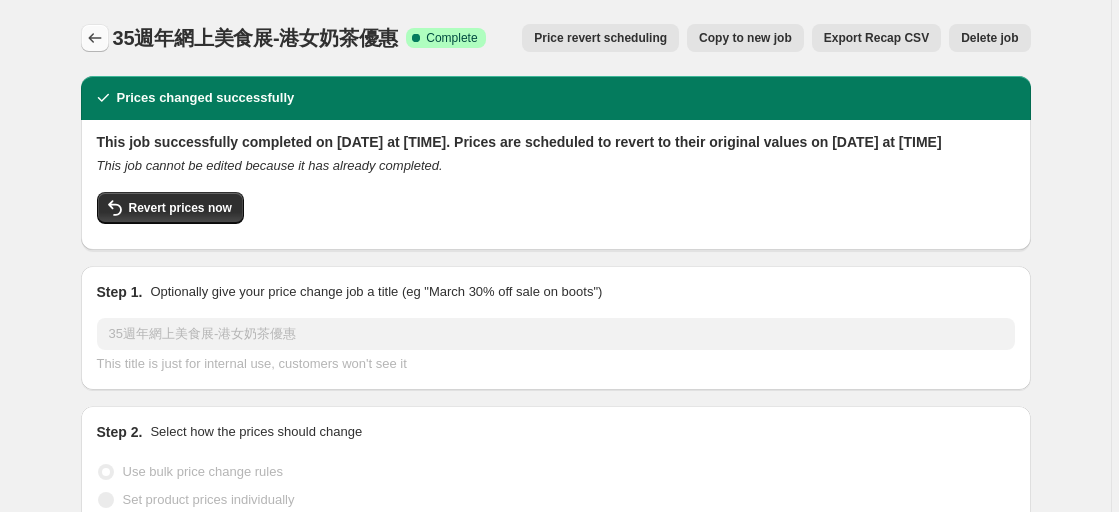 click 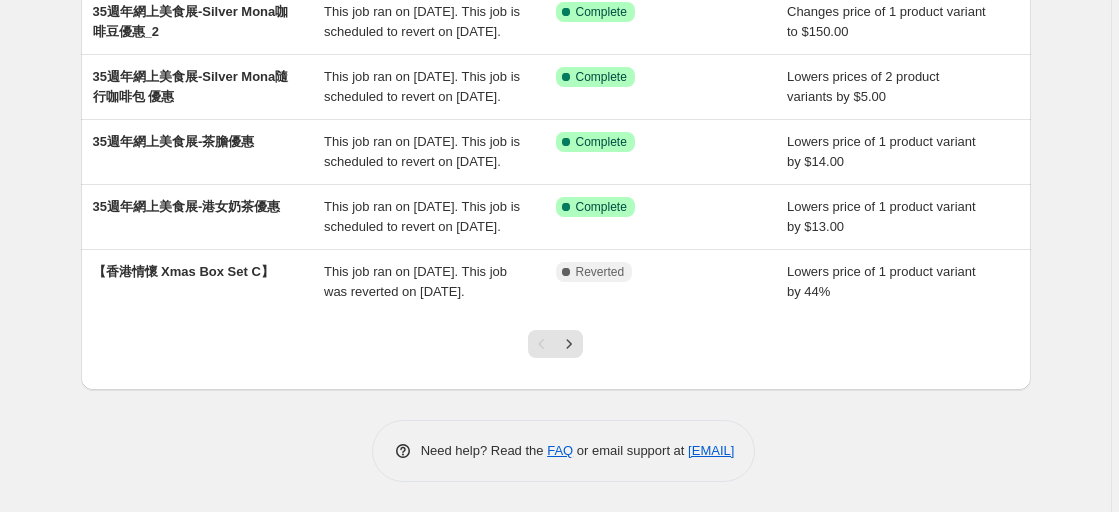 scroll, scrollTop: 600, scrollLeft: 0, axis: vertical 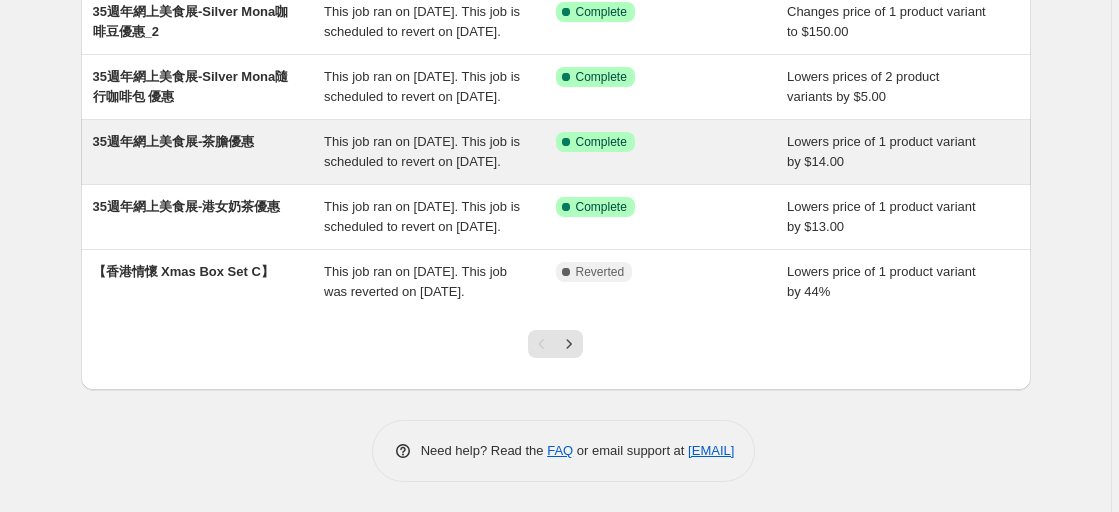 click on "35週年網上美食展-茶膽優惠" at bounding box center [209, 152] 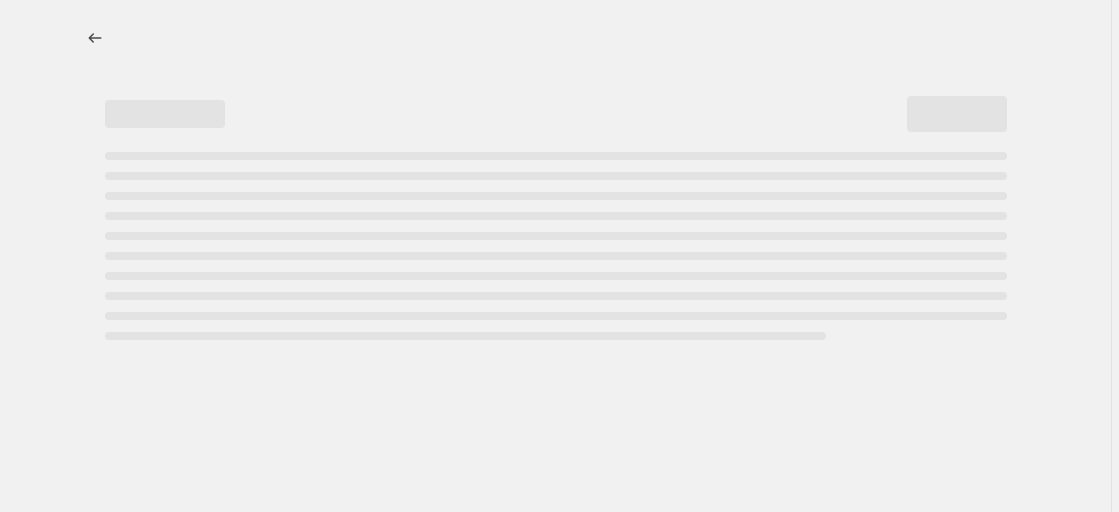 scroll, scrollTop: 0, scrollLeft: 0, axis: both 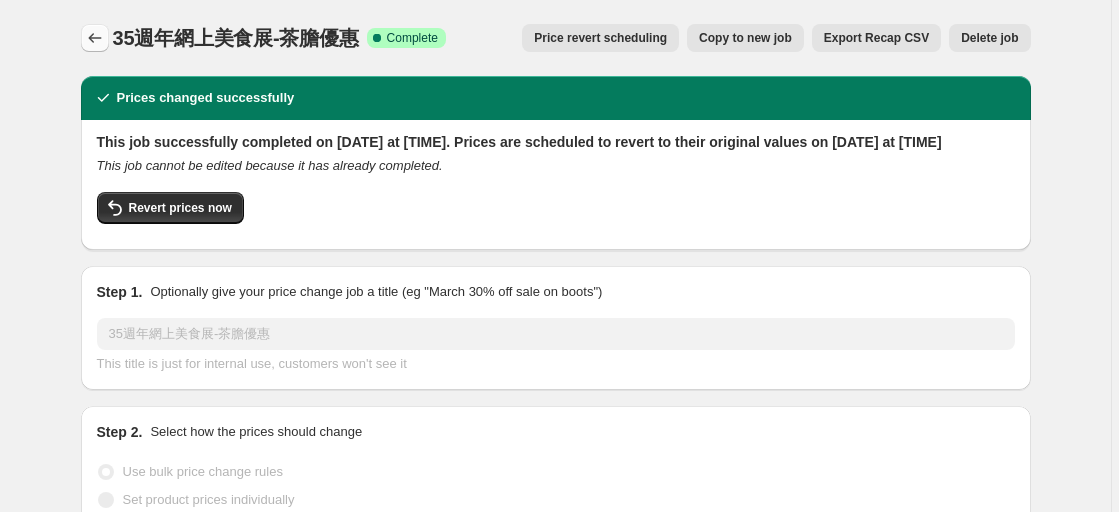 click 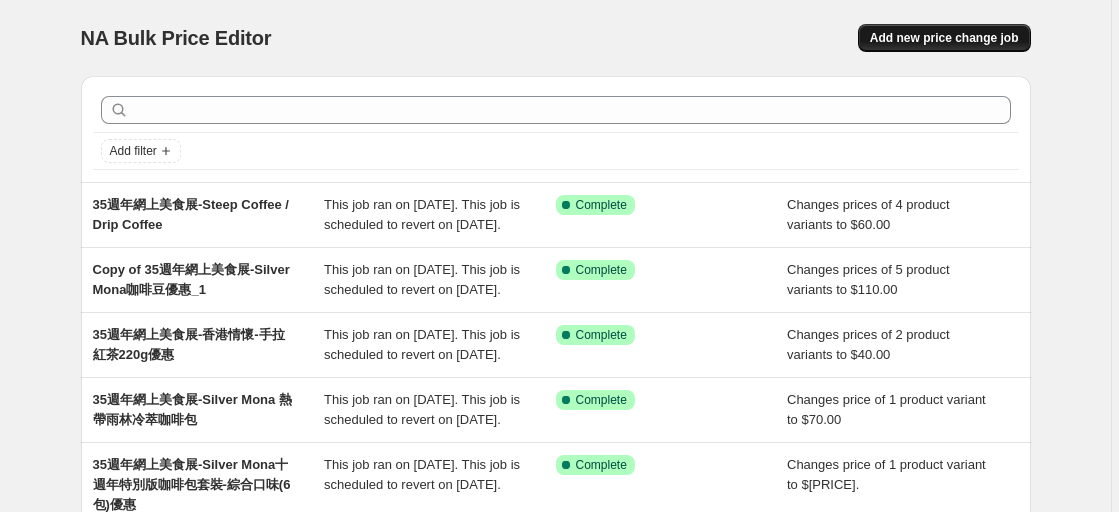 click on "Add new price change job" at bounding box center (944, 38) 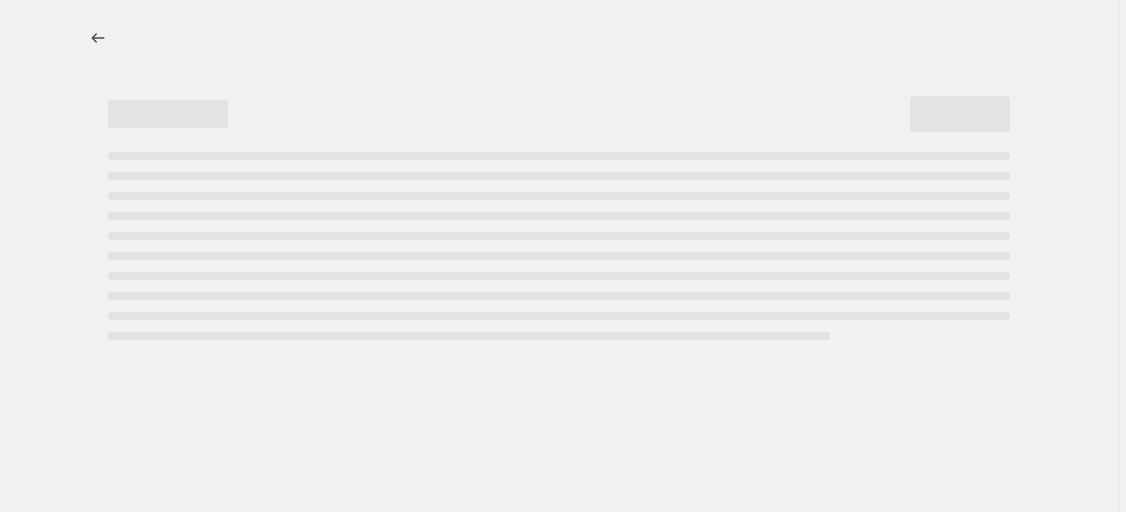 select on "percentage" 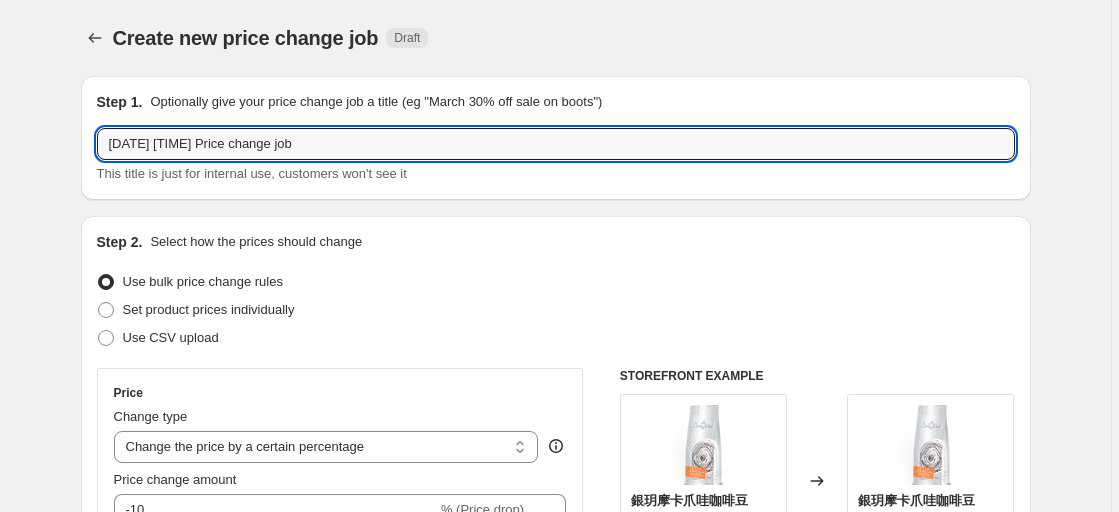 drag, startPoint x: 407, startPoint y: 151, endPoint x: -236, endPoint y: 27, distance: 654.8473 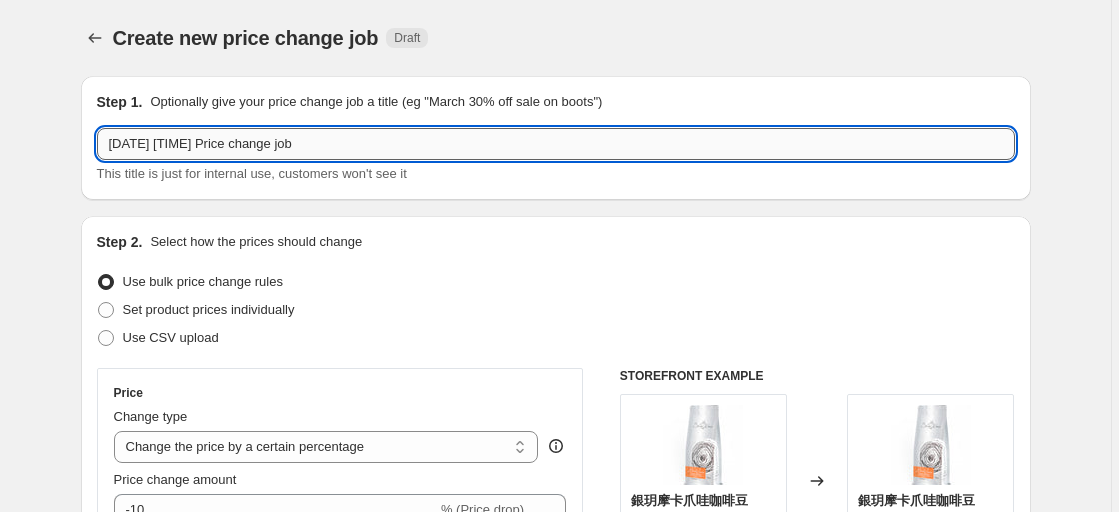 paste on "35週年網上美食展-" 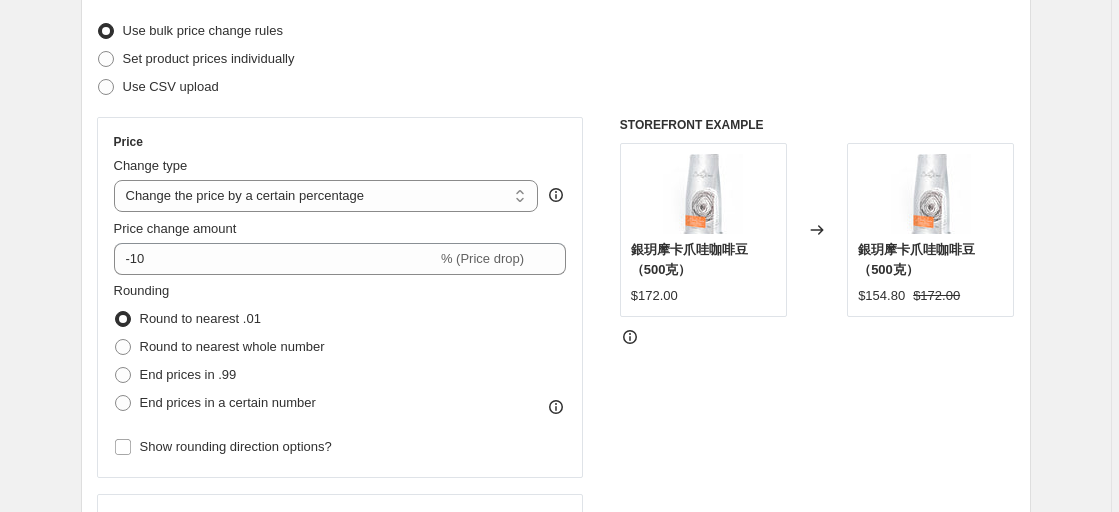 scroll, scrollTop: 300, scrollLeft: 0, axis: vertical 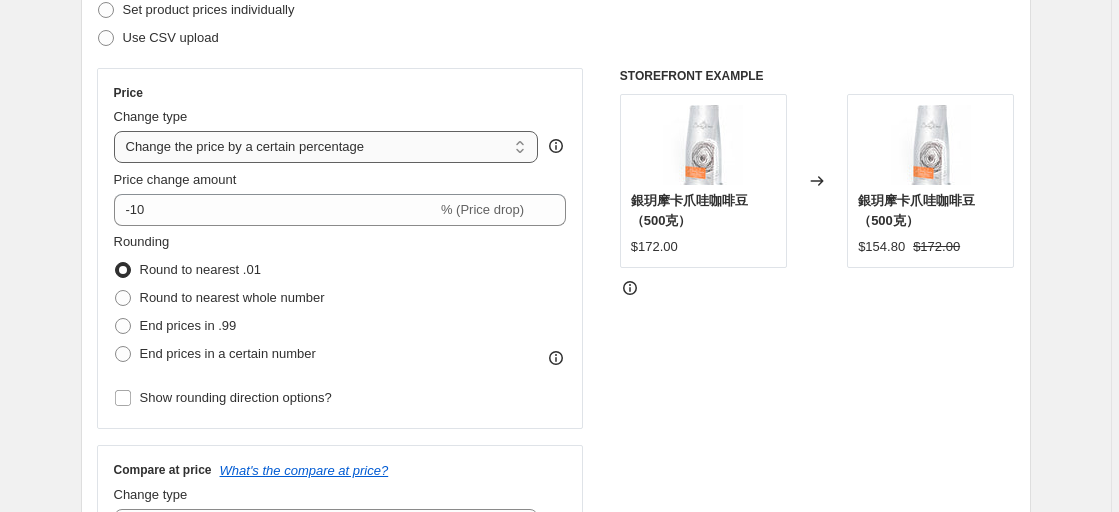 type on "35週年網上美食展-港式西冷紅茶/鴛鴦/咖啡優惠" 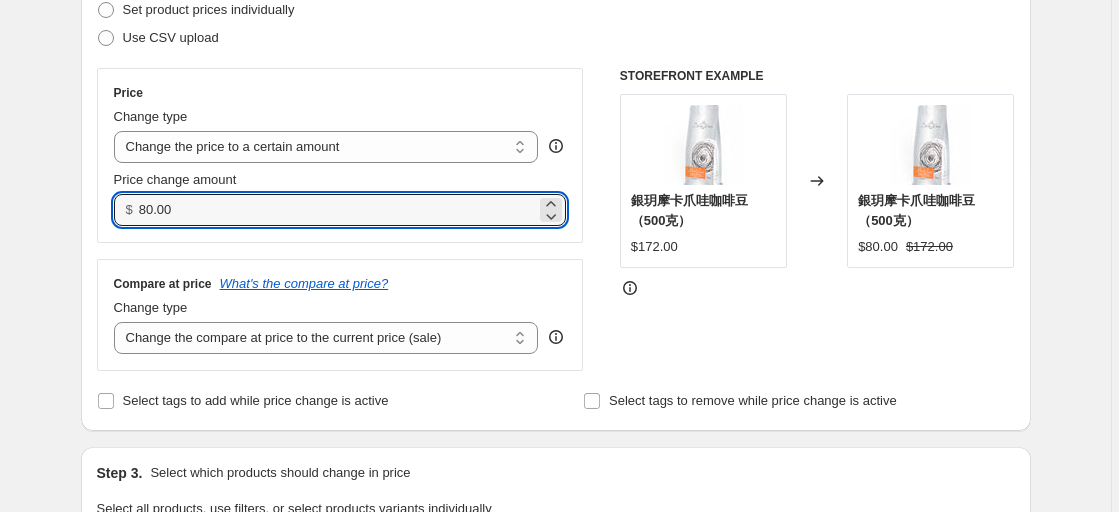 drag, startPoint x: 232, startPoint y: 216, endPoint x: 84, endPoint y: 208, distance: 148.21606 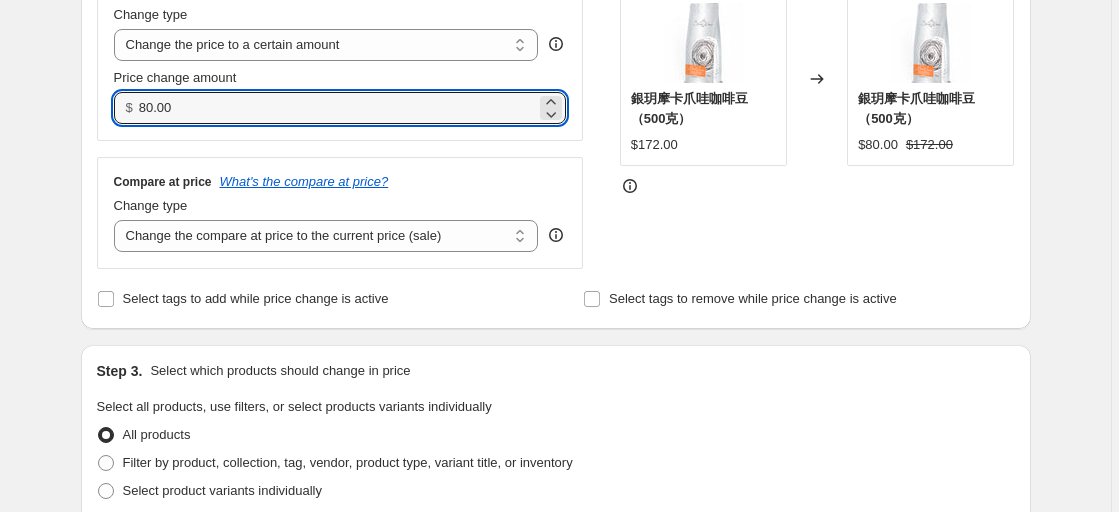 scroll, scrollTop: 500, scrollLeft: 0, axis: vertical 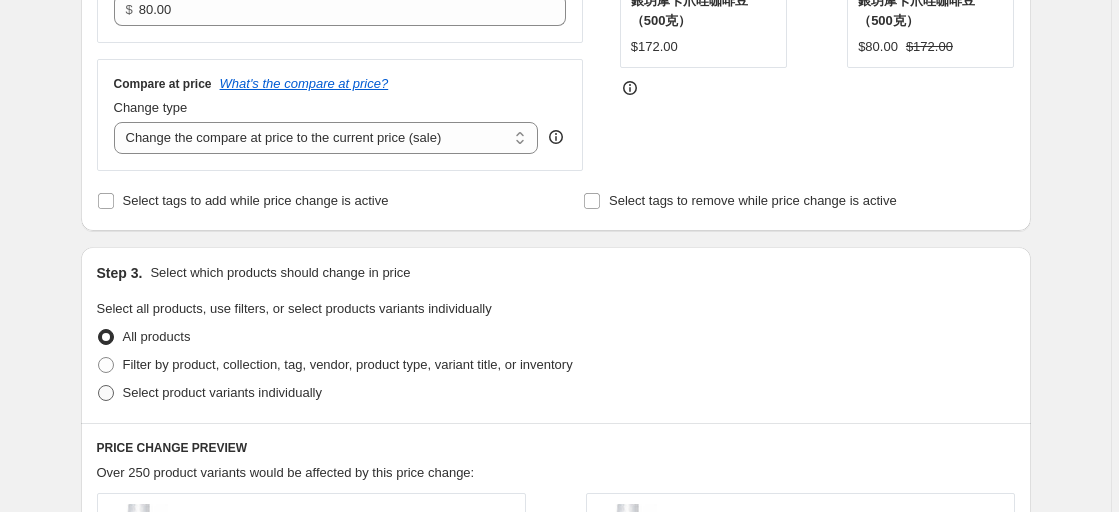 click on "Select product variants individually" at bounding box center (222, 392) 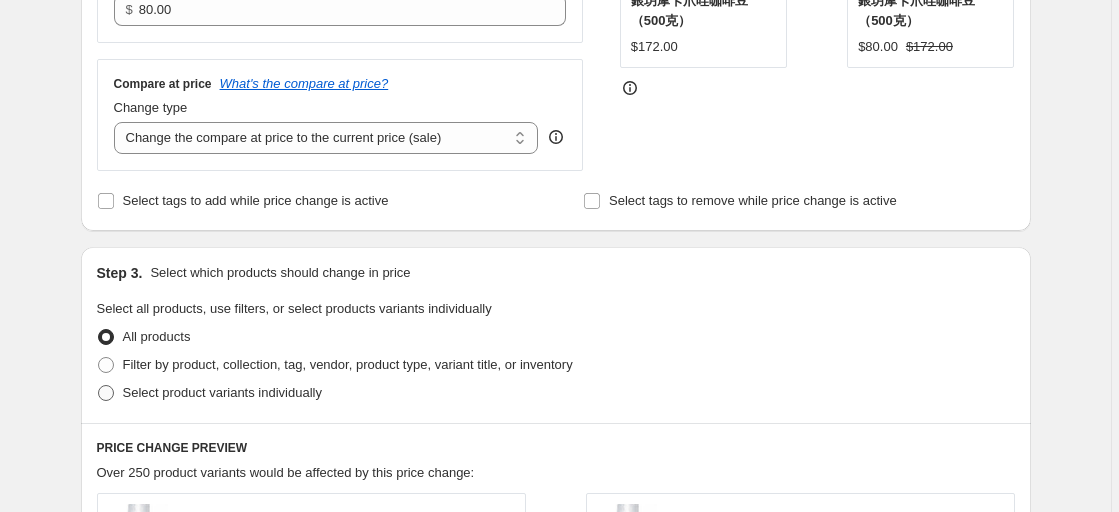 radio on "true" 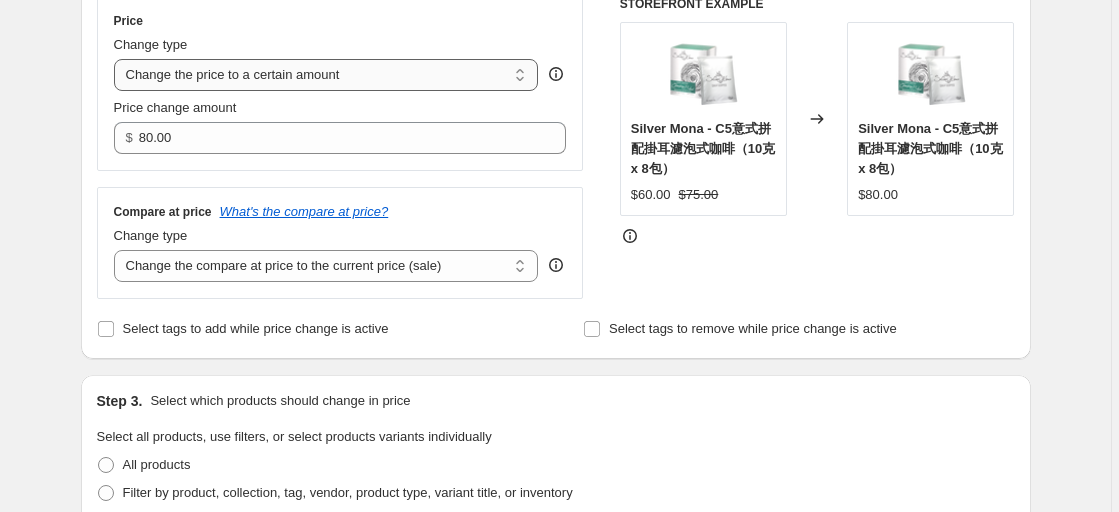 scroll, scrollTop: 300, scrollLeft: 0, axis: vertical 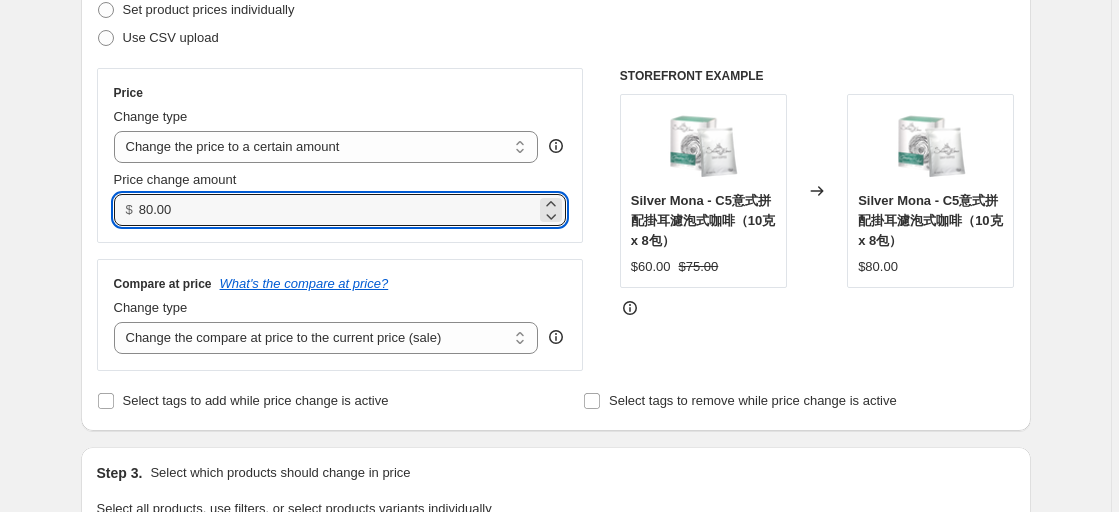 drag, startPoint x: 233, startPoint y: 207, endPoint x: 16, endPoint y: 191, distance: 217.58907 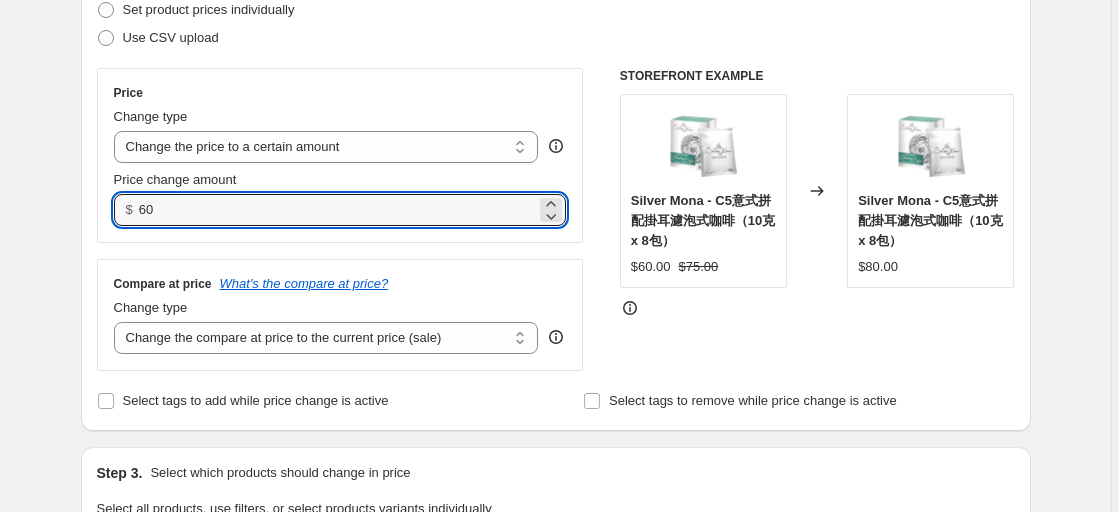 type on "60.00" 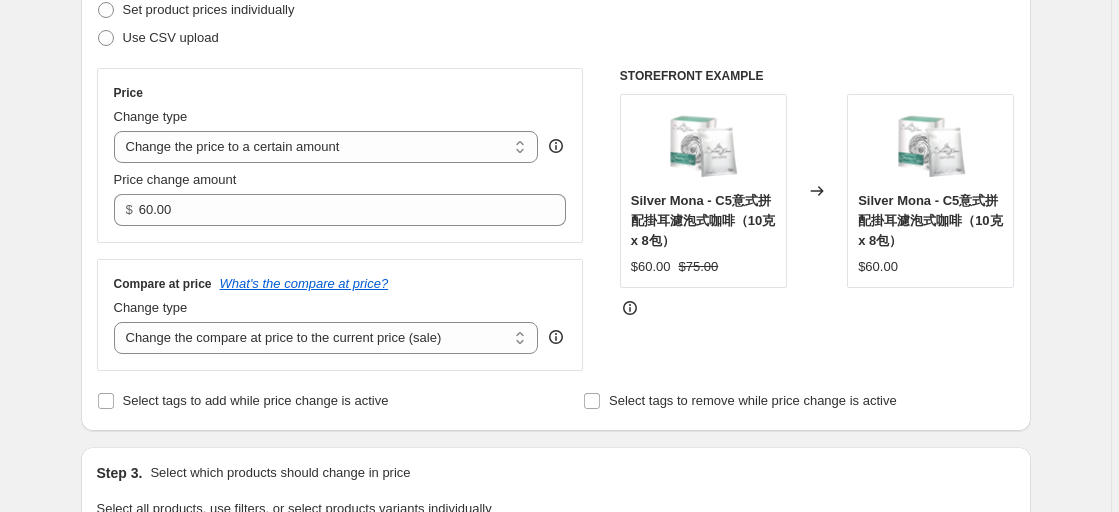 click on "Create new price change job. This page is ready Create new price change job Draft Step 1. Optionally give your price change job a title (eg "March 30% off sale on boots") 35週年網上美食展-港式西冷紅茶/鴛鴦/咖啡優惠 This title is just for internal use, customers won't see it Step 2. Select how the prices should change Use bulk price change rules Set product prices individually Use CSV upload Price Change type Change the price to a certain amount Change the price by a certain amount Change the price by a certain percentage Change the price to the current compare at price (price before sale) Change the price by a certain amount relative to the compare at price Change the price by a certain percentage relative to the compare at price Don't change the price Change the price by a certain percentage relative to the cost per item Change price to certain cost margin Change the price to a certain amount Price change amount $ 60.00 Compare at price What's the compare at price? Change type $60.00 No" at bounding box center [556, 385] 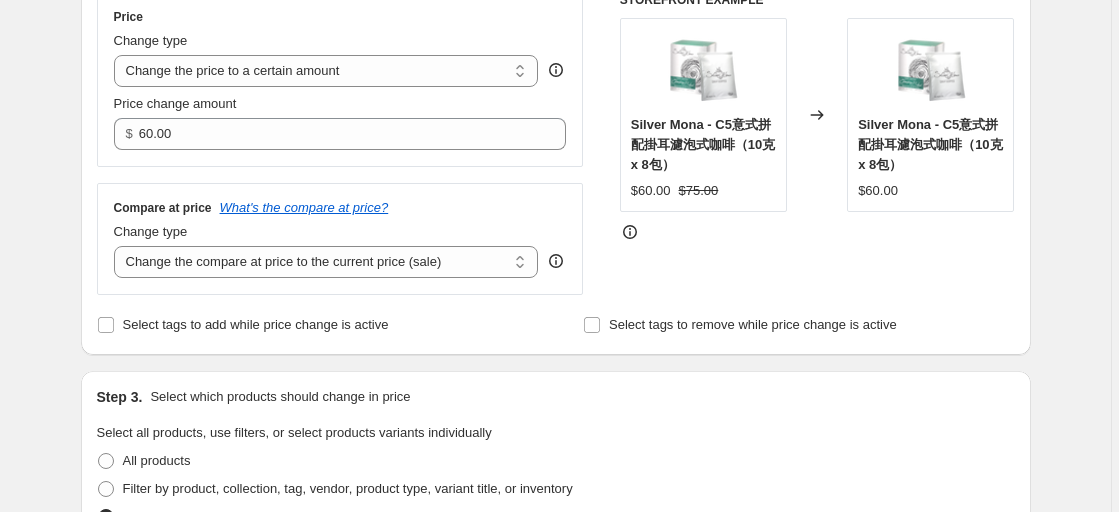 scroll, scrollTop: 700, scrollLeft: 0, axis: vertical 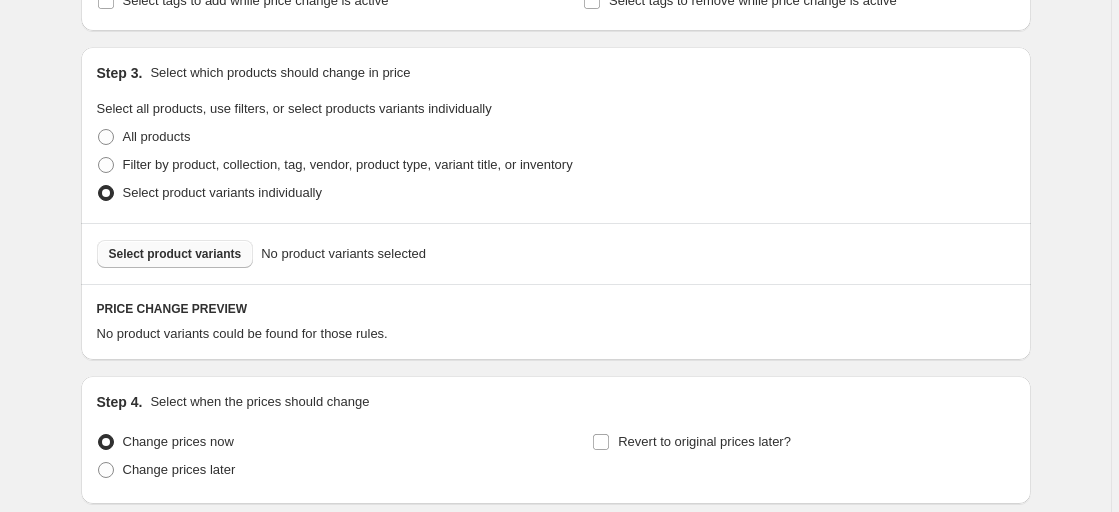 click on "Select product variants" at bounding box center [175, 254] 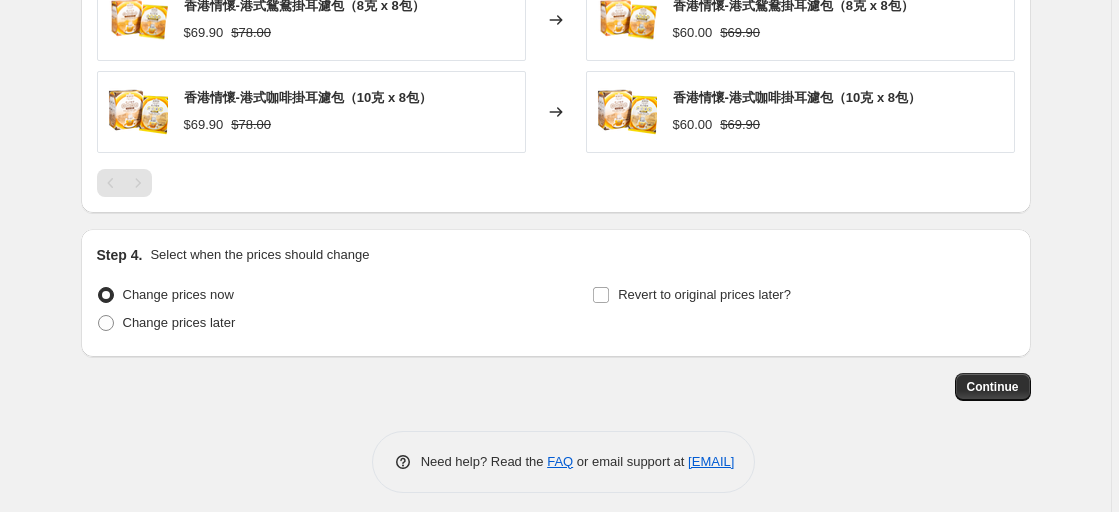 scroll, scrollTop: 1179, scrollLeft: 0, axis: vertical 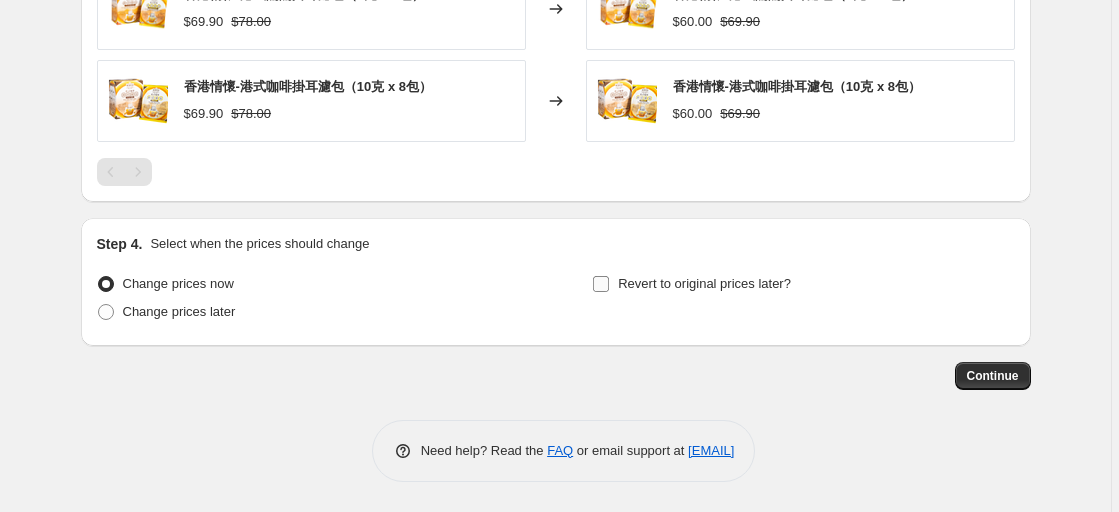 click on "Revert to original prices later?" at bounding box center (704, 283) 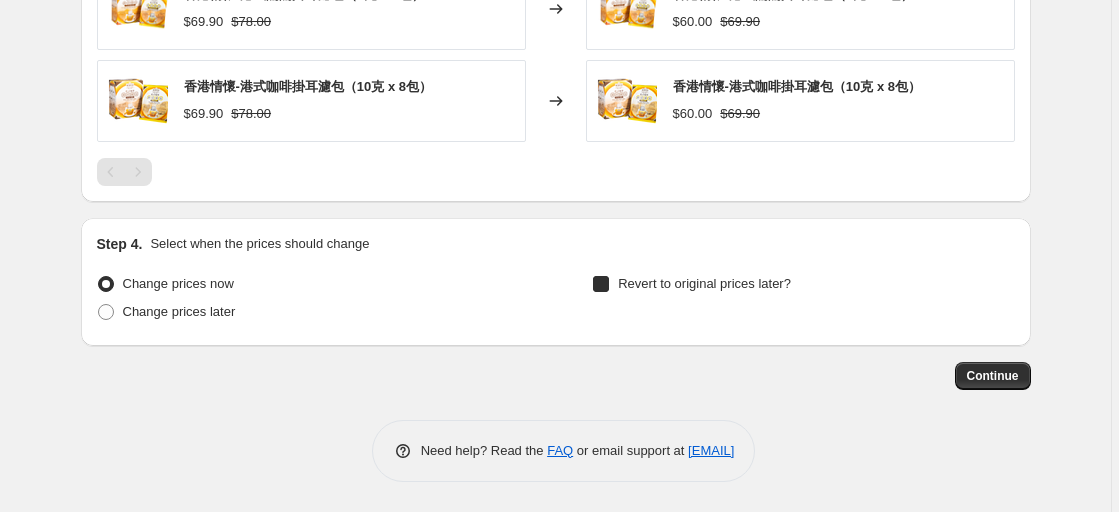 checkbox on "true" 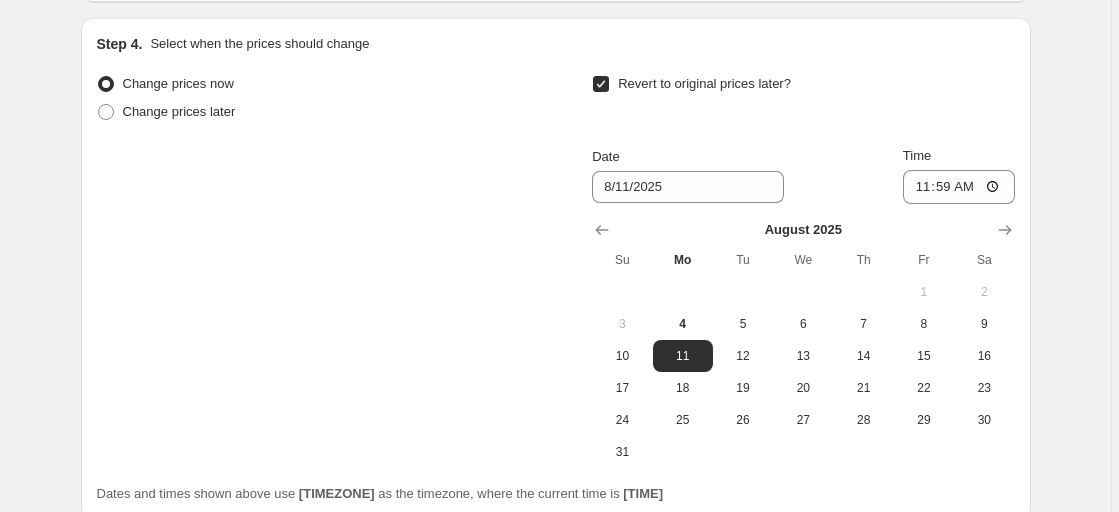 scroll, scrollTop: 1379, scrollLeft: 0, axis: vertical 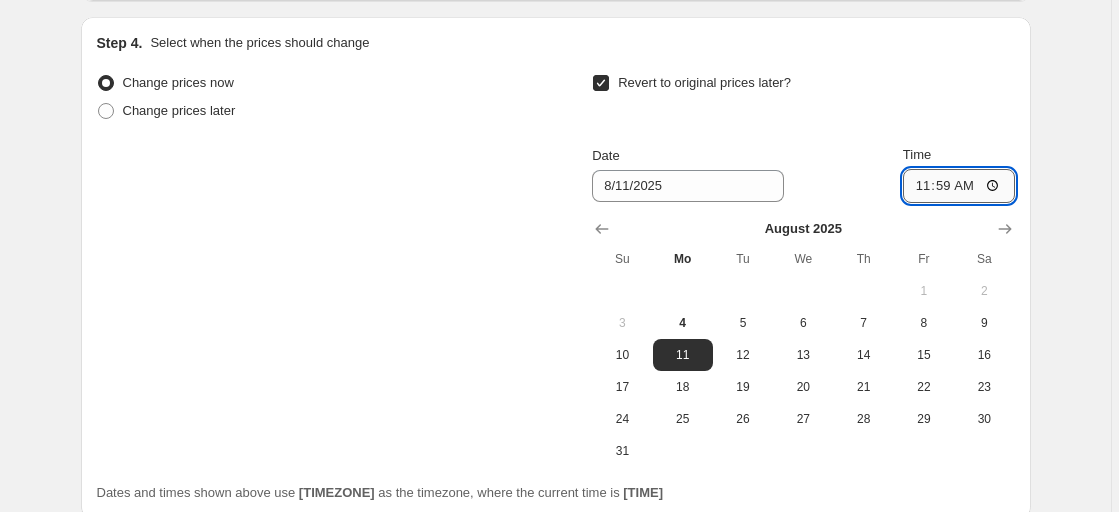 click on "11:59" at bounding box center (959, 186) 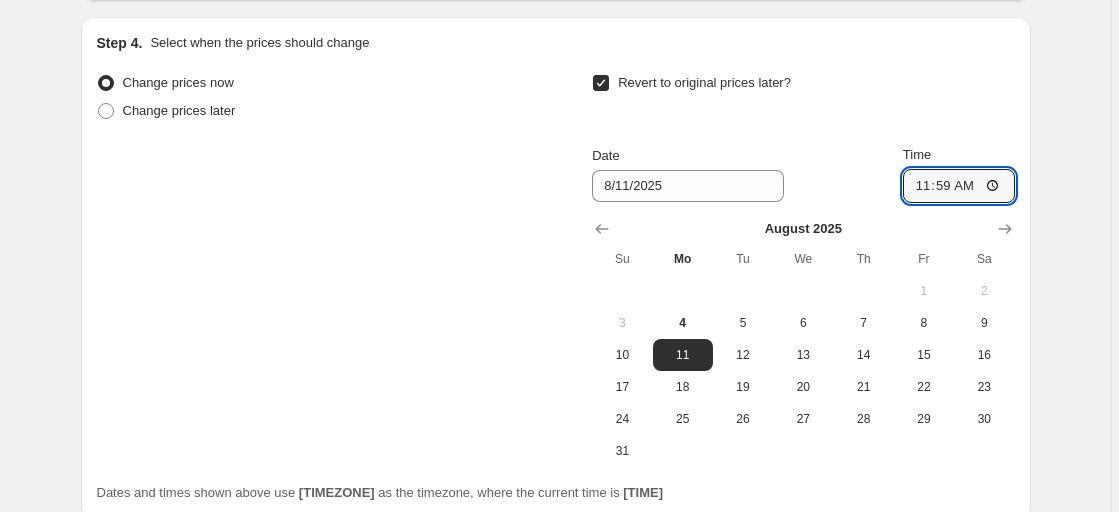 type on "23:59" 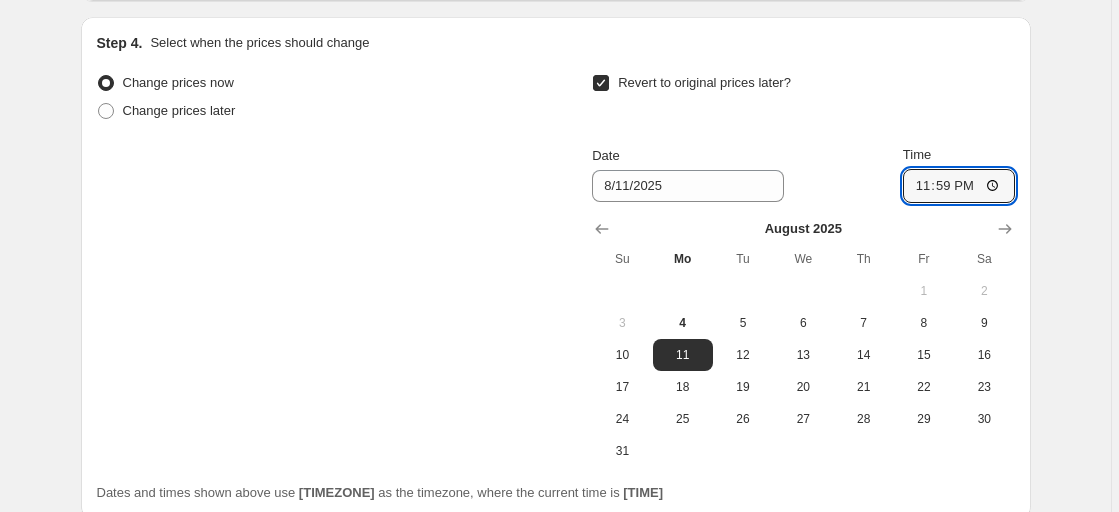 click on "Create new price change job. This page is ready Create new price change job Draft Step 1. Optionally give your price change job a title (eg "March 30% off sale on boots") 35週年網上美食展-港式西冷紅茶/鴛鴦/咖啡優惠 This title is just for internal use, customers won't see it Step 2. Select how the prices should change Use bulk price change rules Set product prices individually Use CSV upload Price Change type Change the price to a certain amount Change the price by a certain amount Change the price by a certain percentage Change the price to the current compare at price (price before sale) Change the price by a certain amount relative to the compare at price Change the price by a certain percentage relative to the compare at price Don't change the price Change the price by a certain percentage relative to the cost per item Change price to certain cost margin Change the price to a certain amount Price change amount $ 60.00 Compare at price What's the compare at price? Change type $64.80 3" at bounding box center [555, -347] 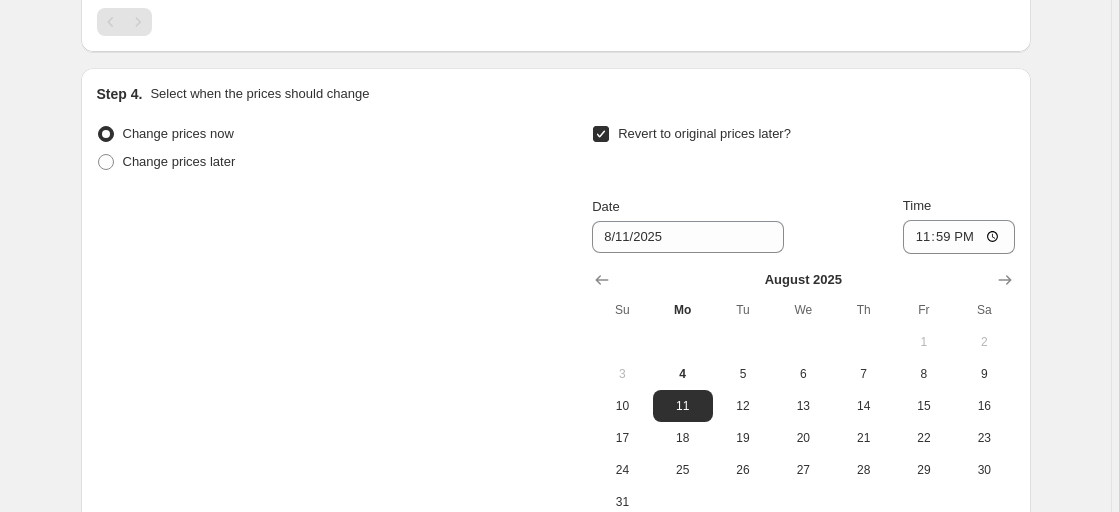 scroll, scrollTop: 1553, scrollLeft: 0, axis: vertical 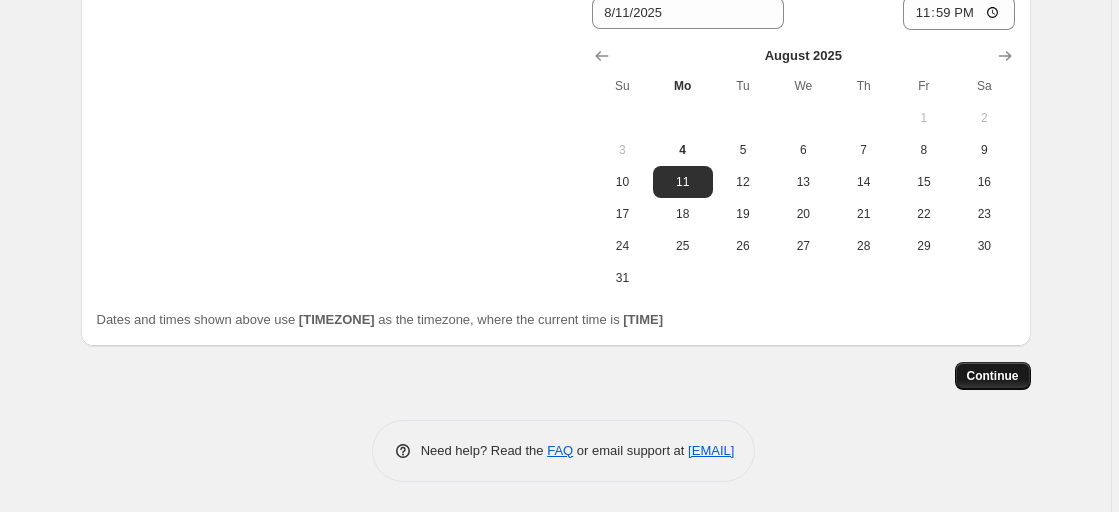 click on "Continue" at bounding box center [993, 376] 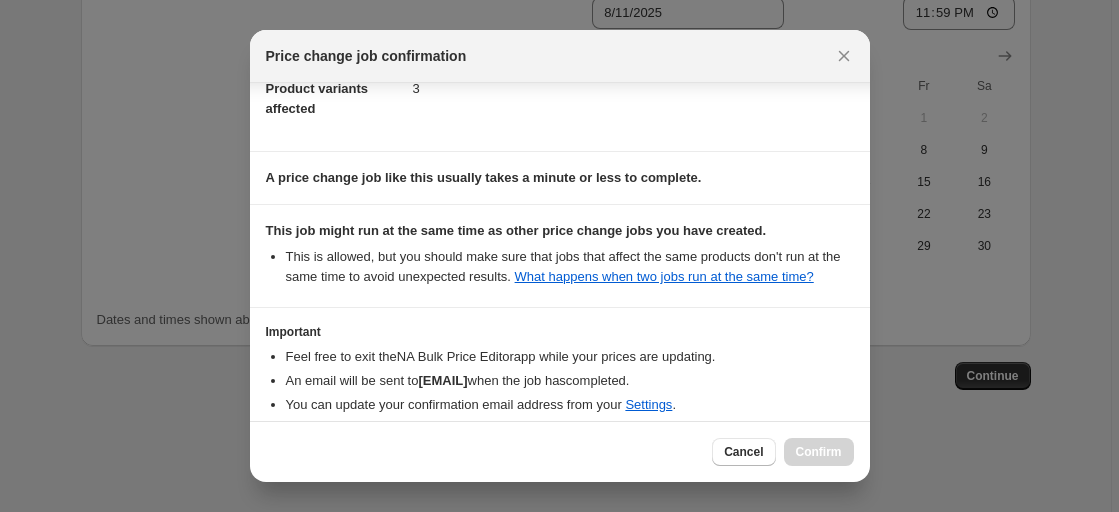 scroll, scrollTop: 350, scrollLeft: 0, axis: vertical 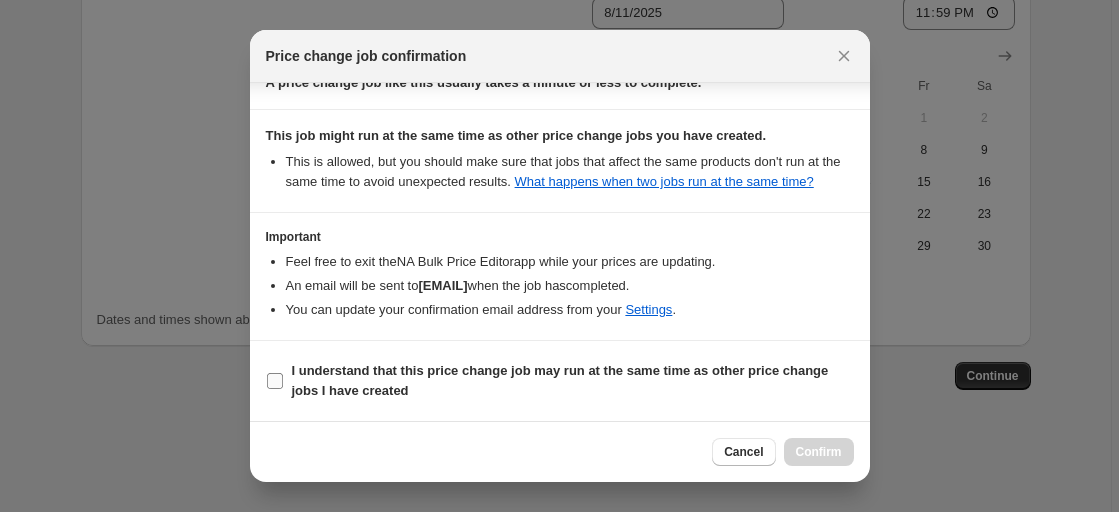 click on "I understand that this price change job may run at the same time as other price change jobs I have created" at bounding box center (560, 380) 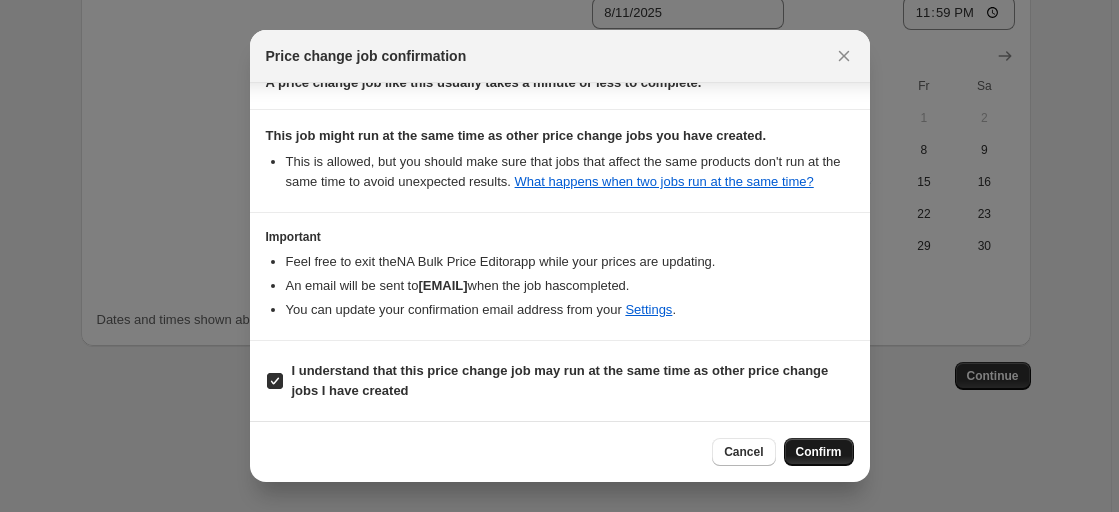 click on "Confirm" at bounding box center [819, 452] 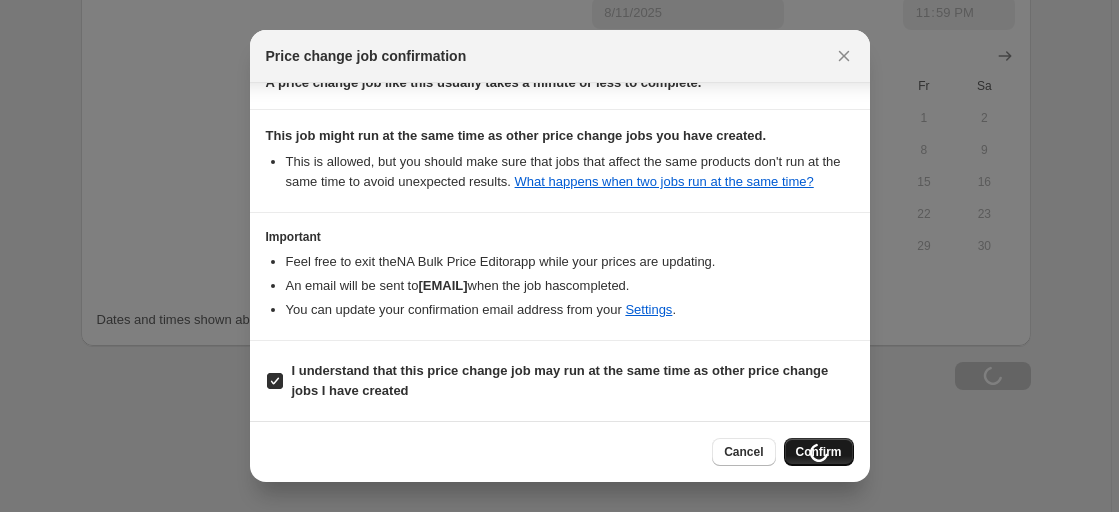 scroll, scrollTop: 1621, scrollLeft: 0, axis: vertical 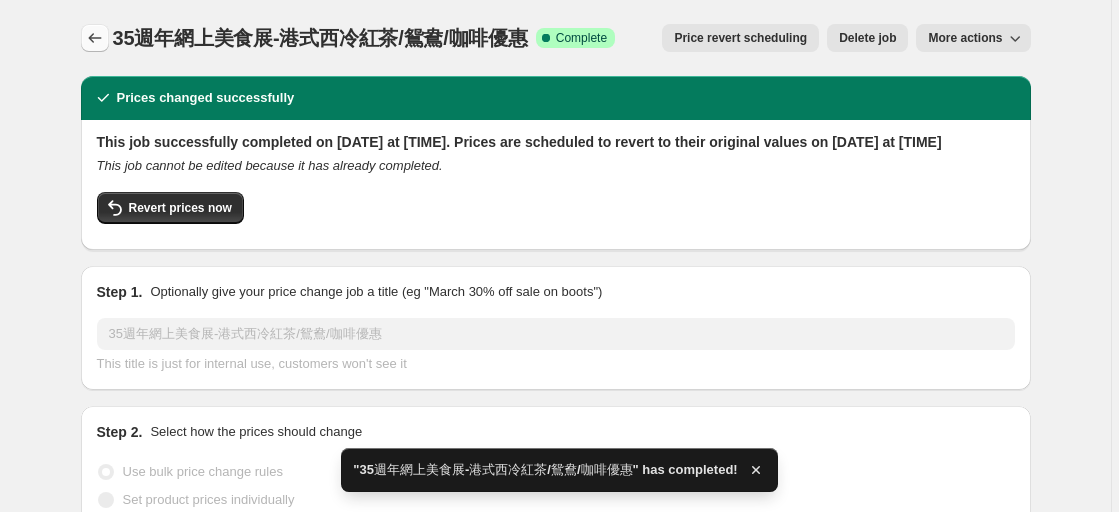 click at bounding box center (95, 38) 